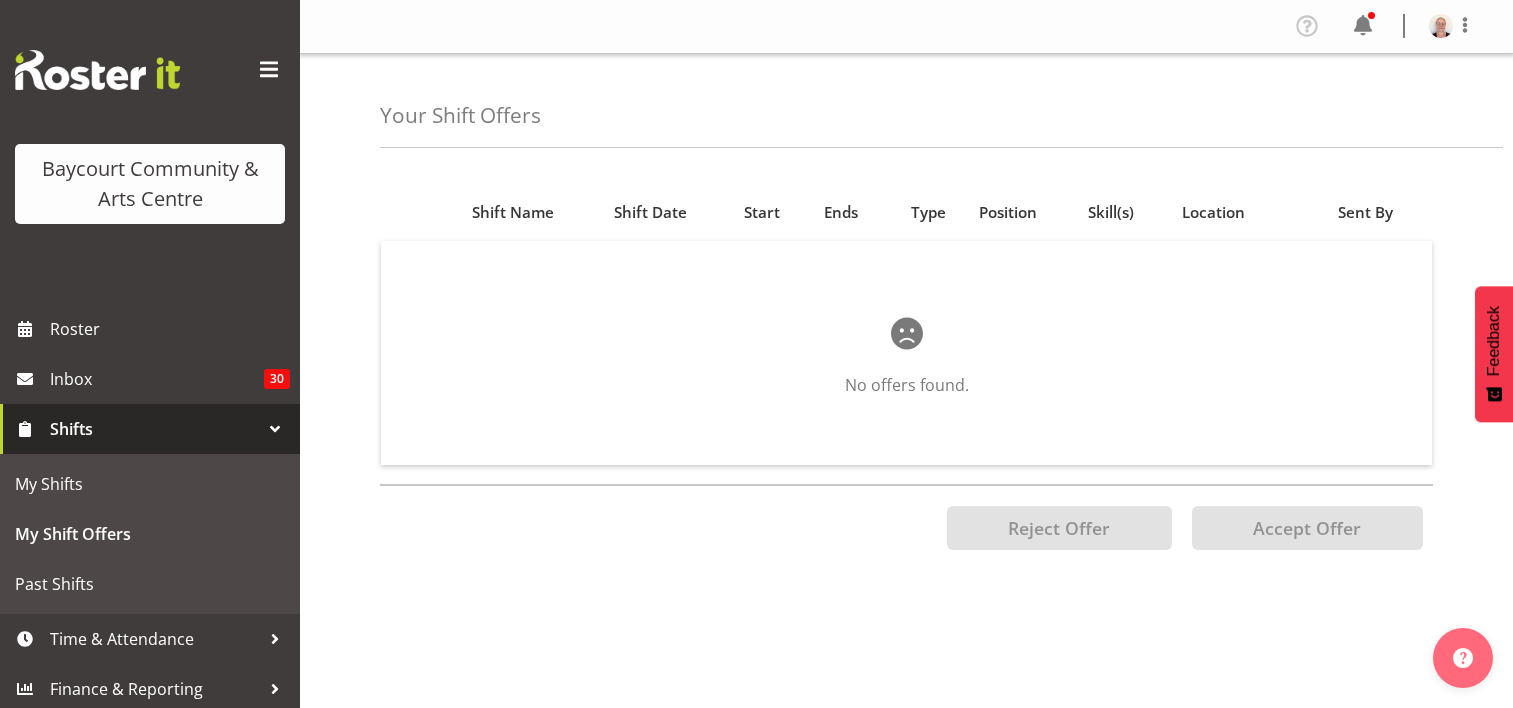 scroll, scrollTop: 0, scrollLeft: 0, axis: both 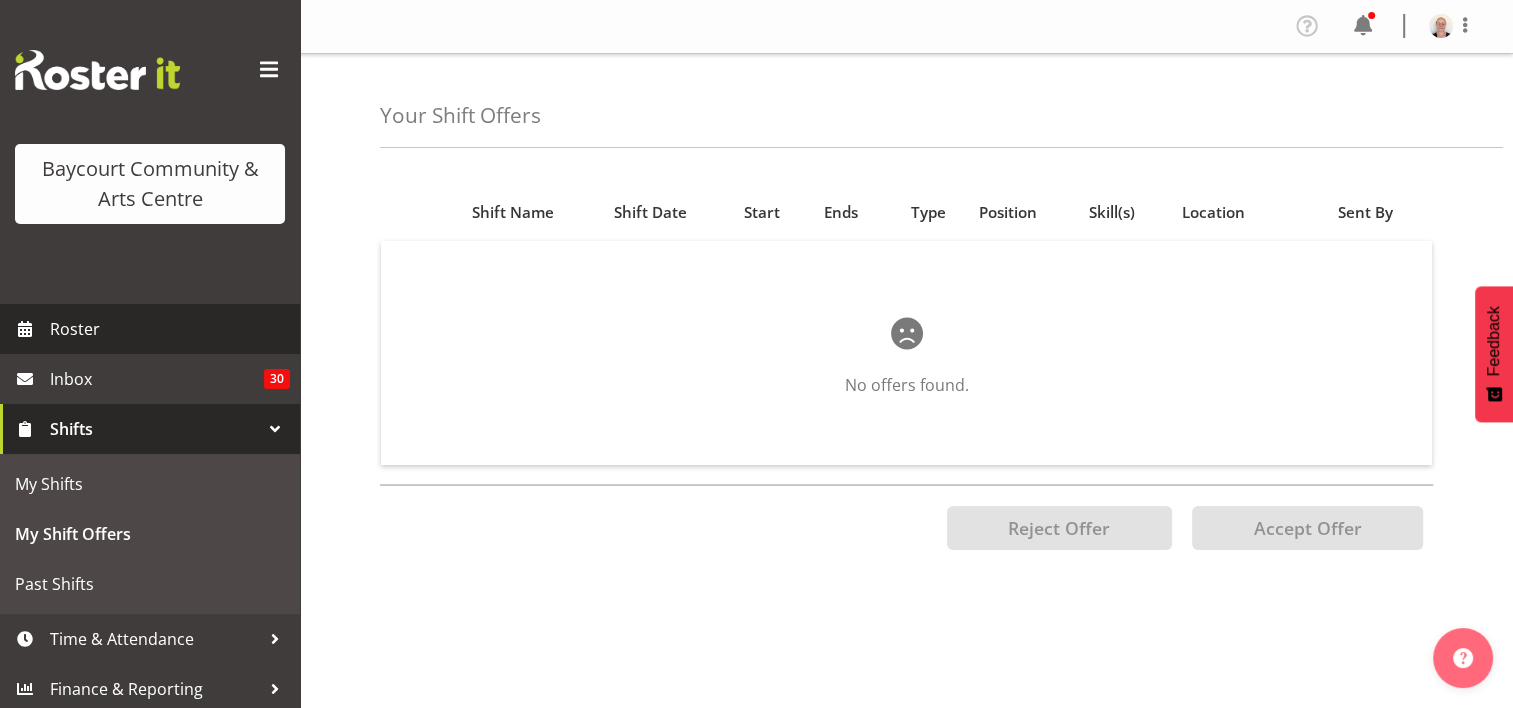 click on "Roster" at bounding box center [170, 329] 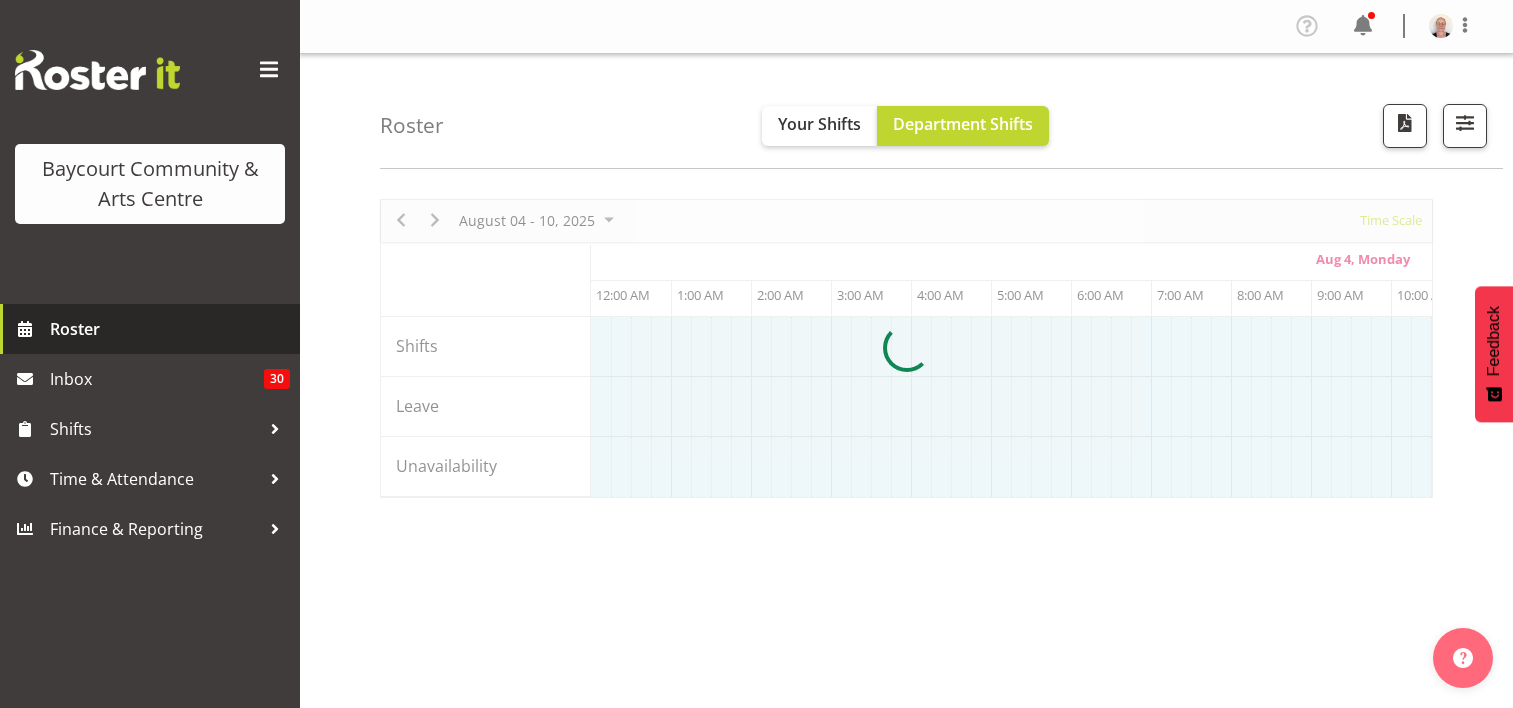scroll, scrollTop: 0, scrollLeft: 0, axis: both 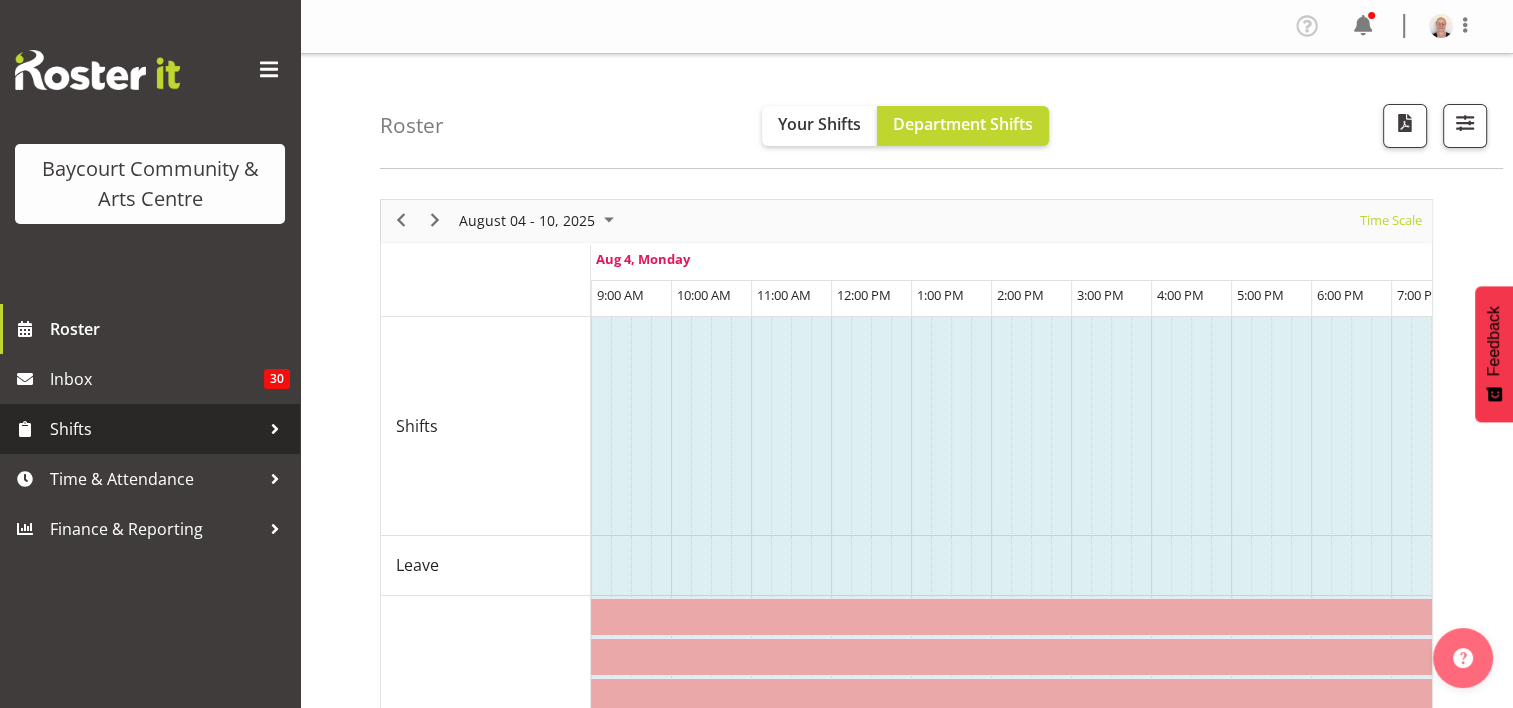 click on "Shifts" at bounding box center [155, 429] 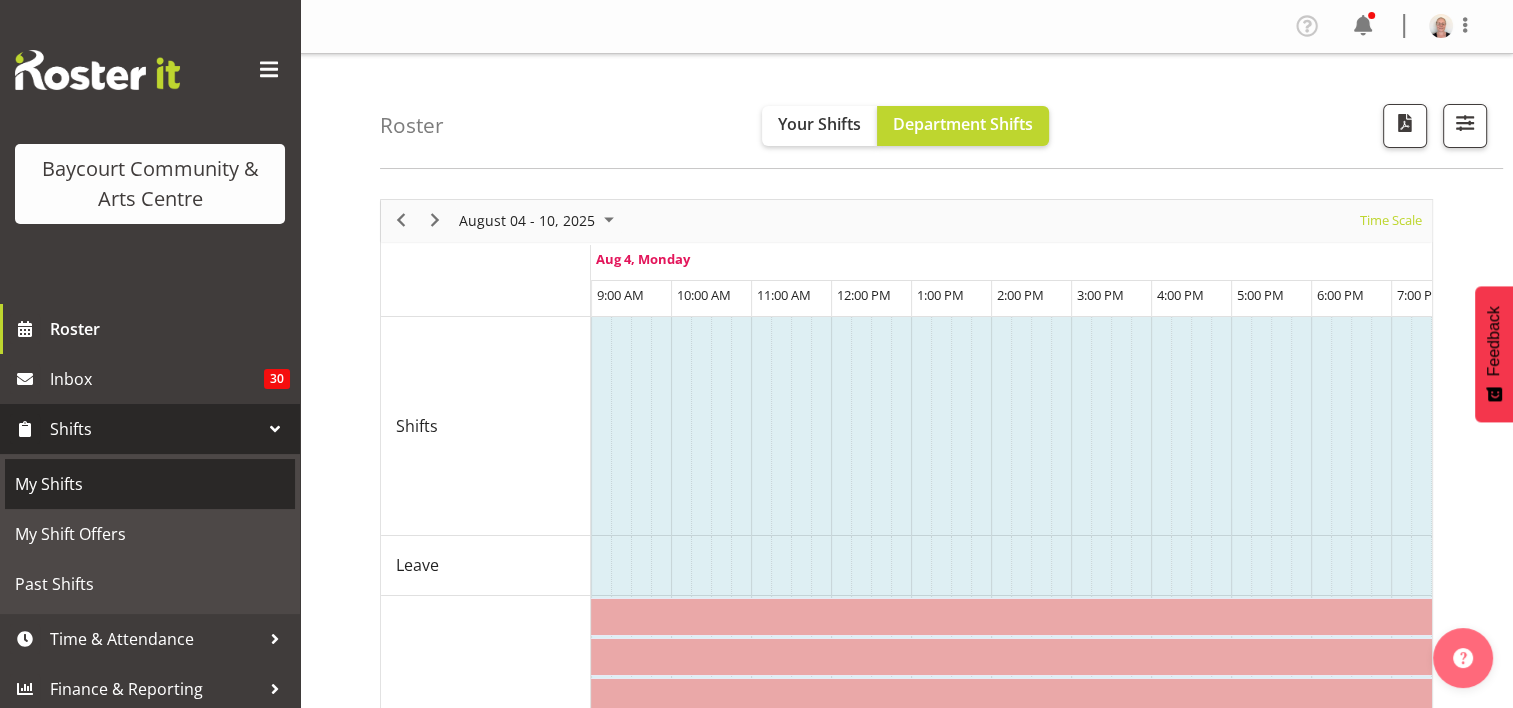 click on "My Shifts" at bounding box center [150, 484] 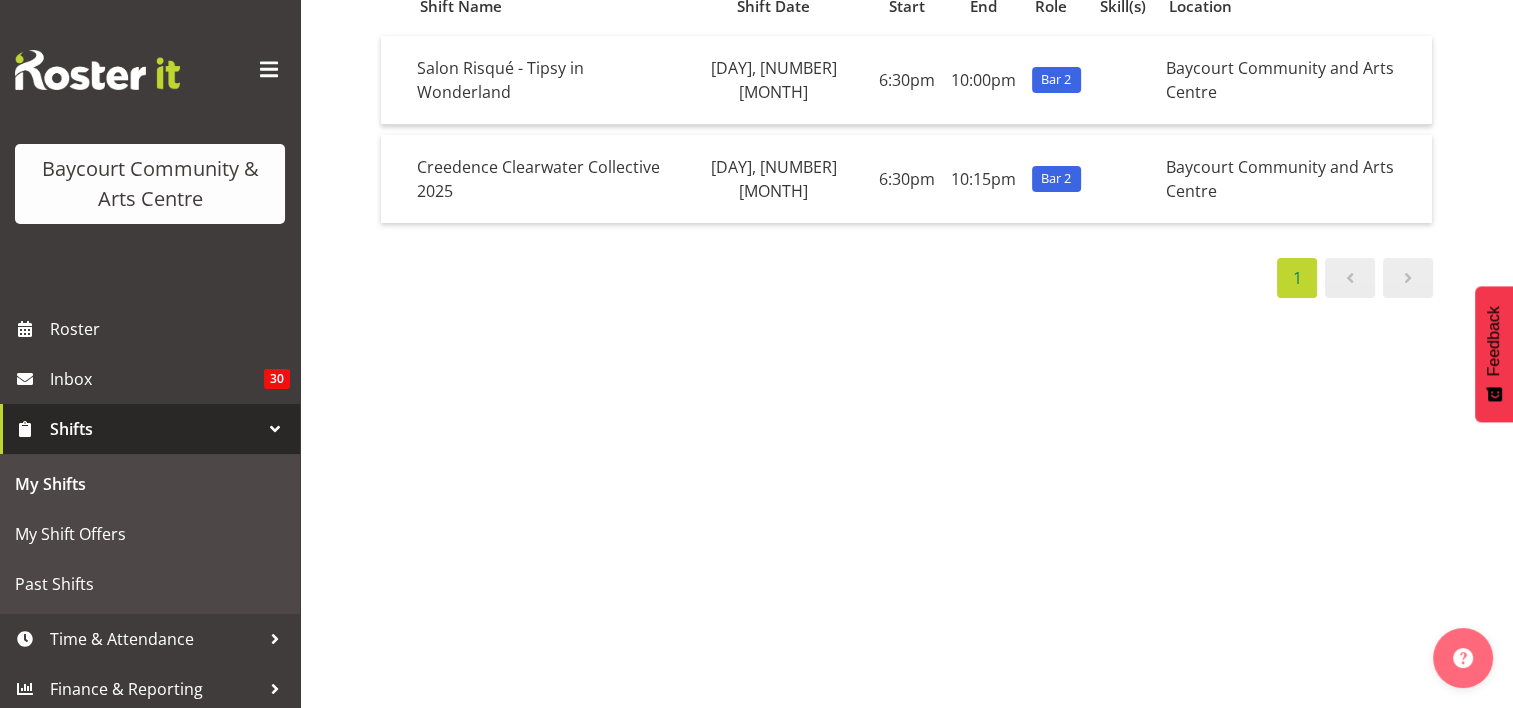 scroll, scrollTop: 0, scrollLeft: 0, axis: both 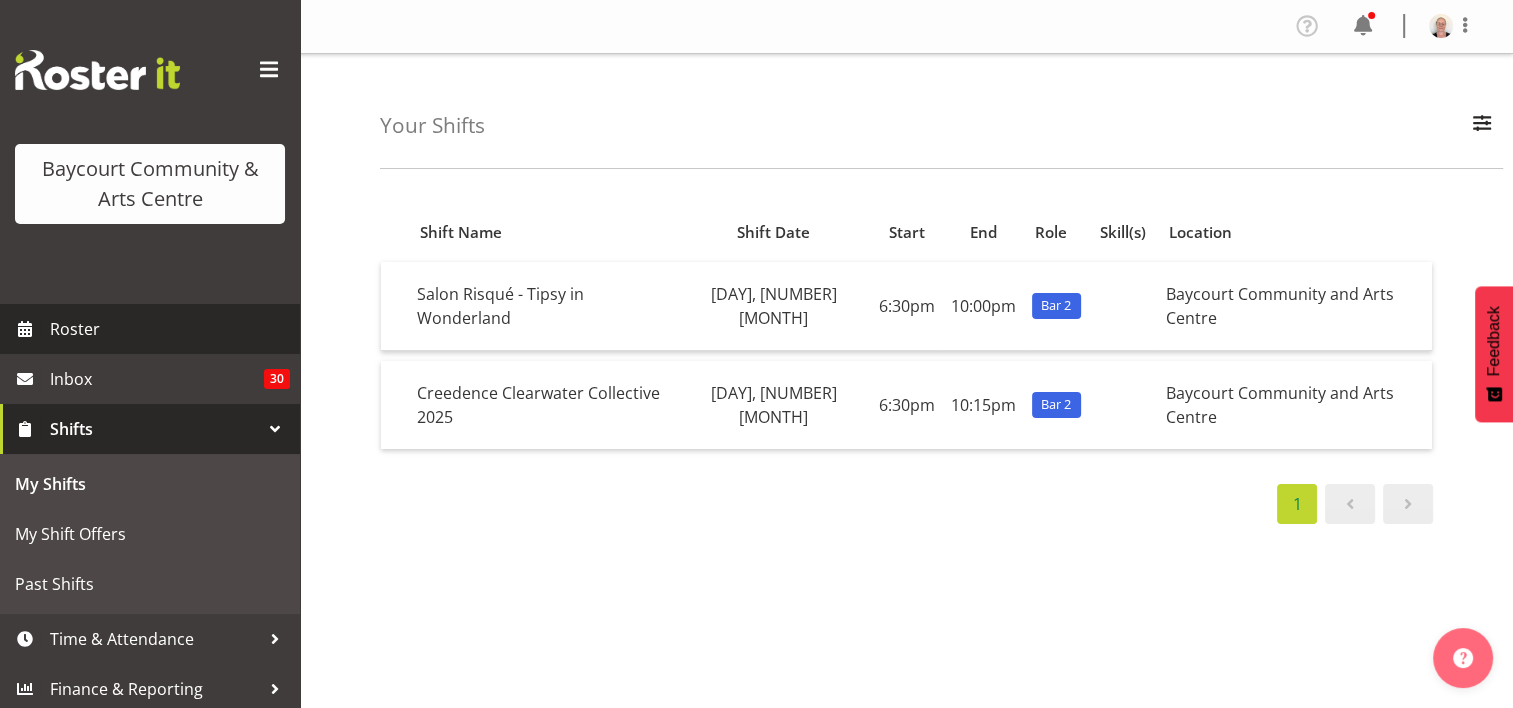 click on "Roster" at bounding box center [170, 329] 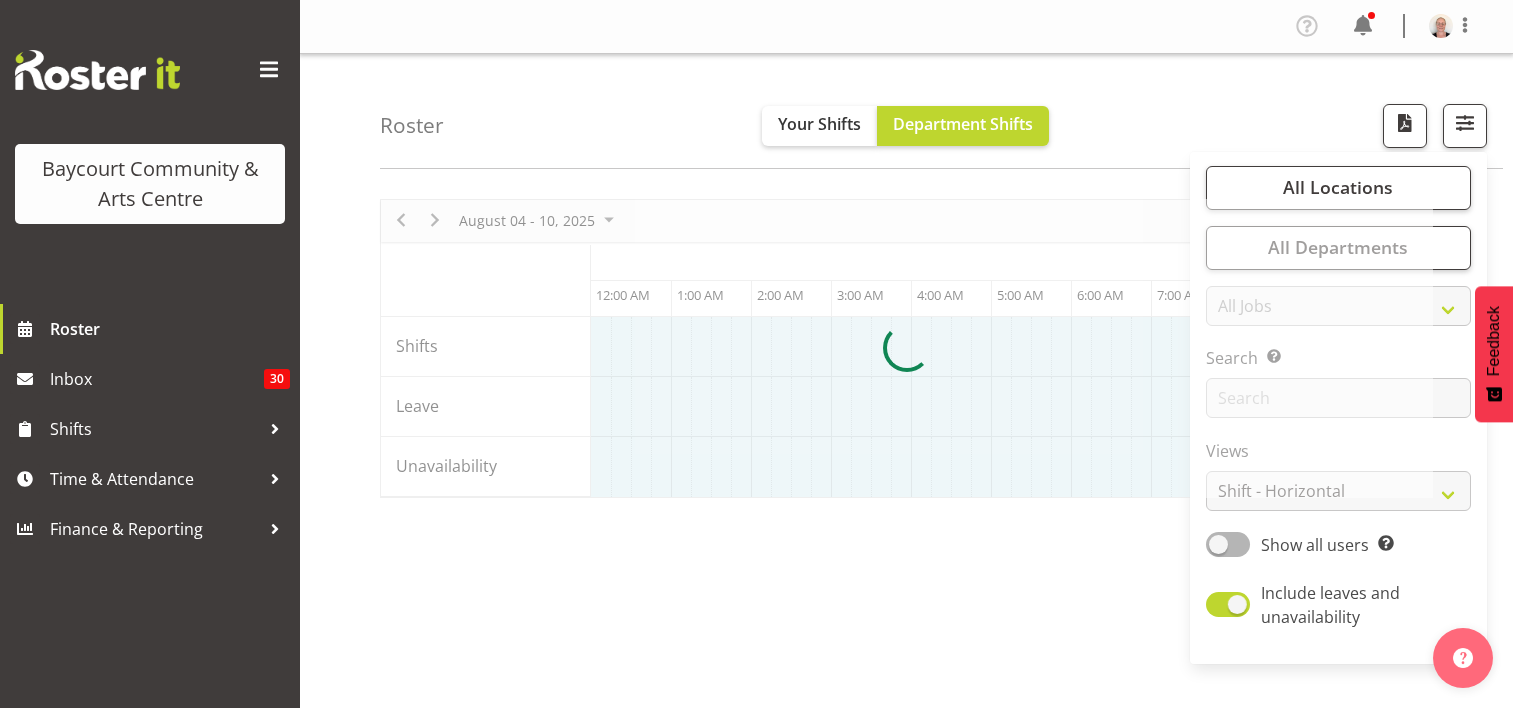 select on "shiftH" 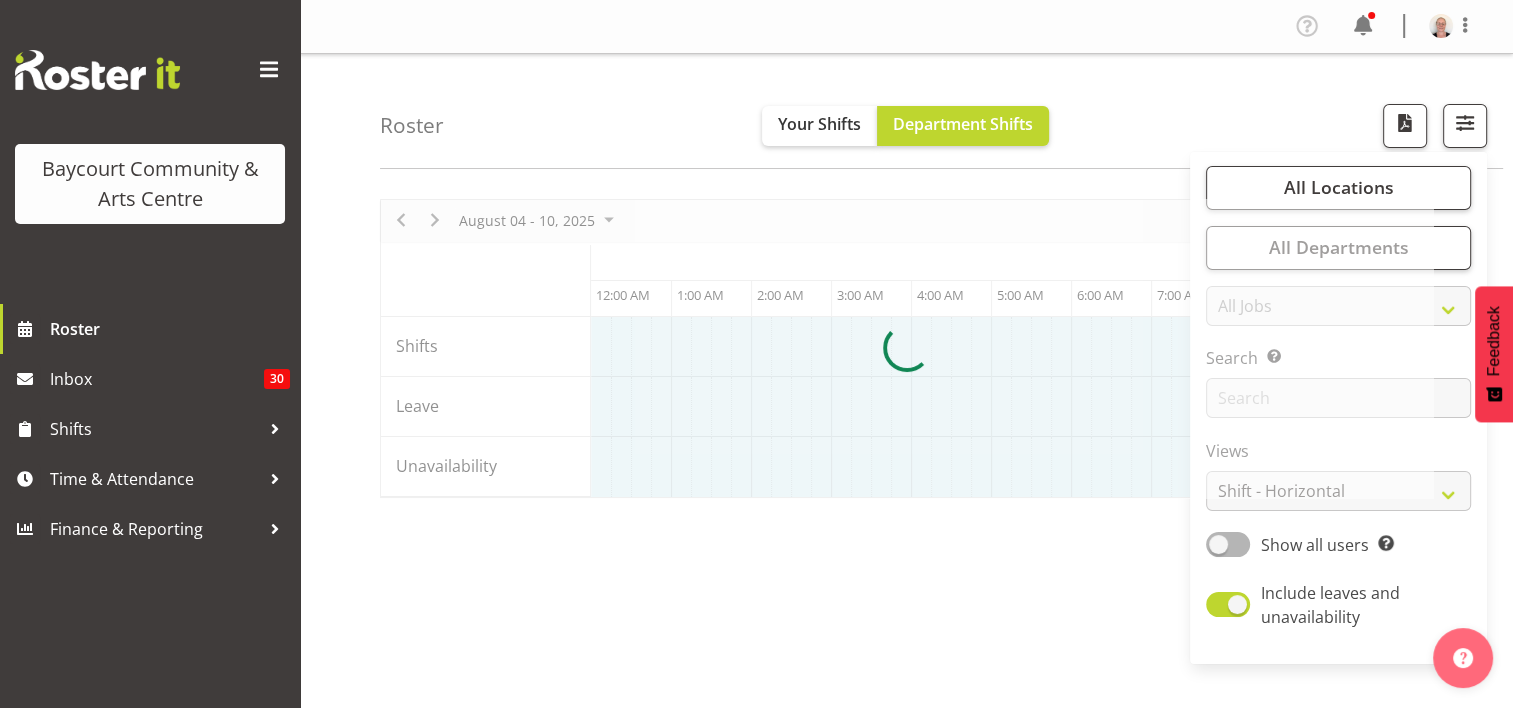 scroll, scrollTop: 0, scrollLeft: 720, axis: horizontal 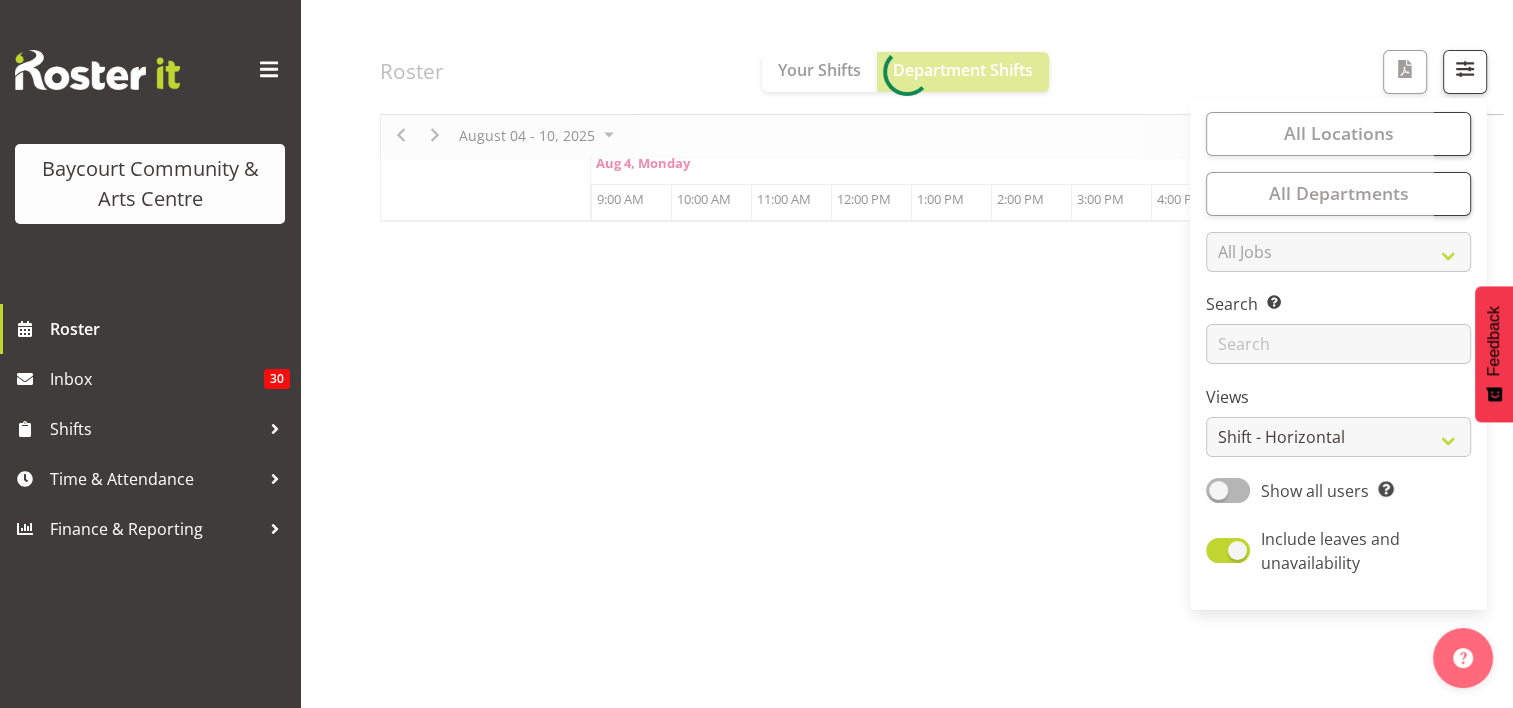 click at bounding box center [906, 72] 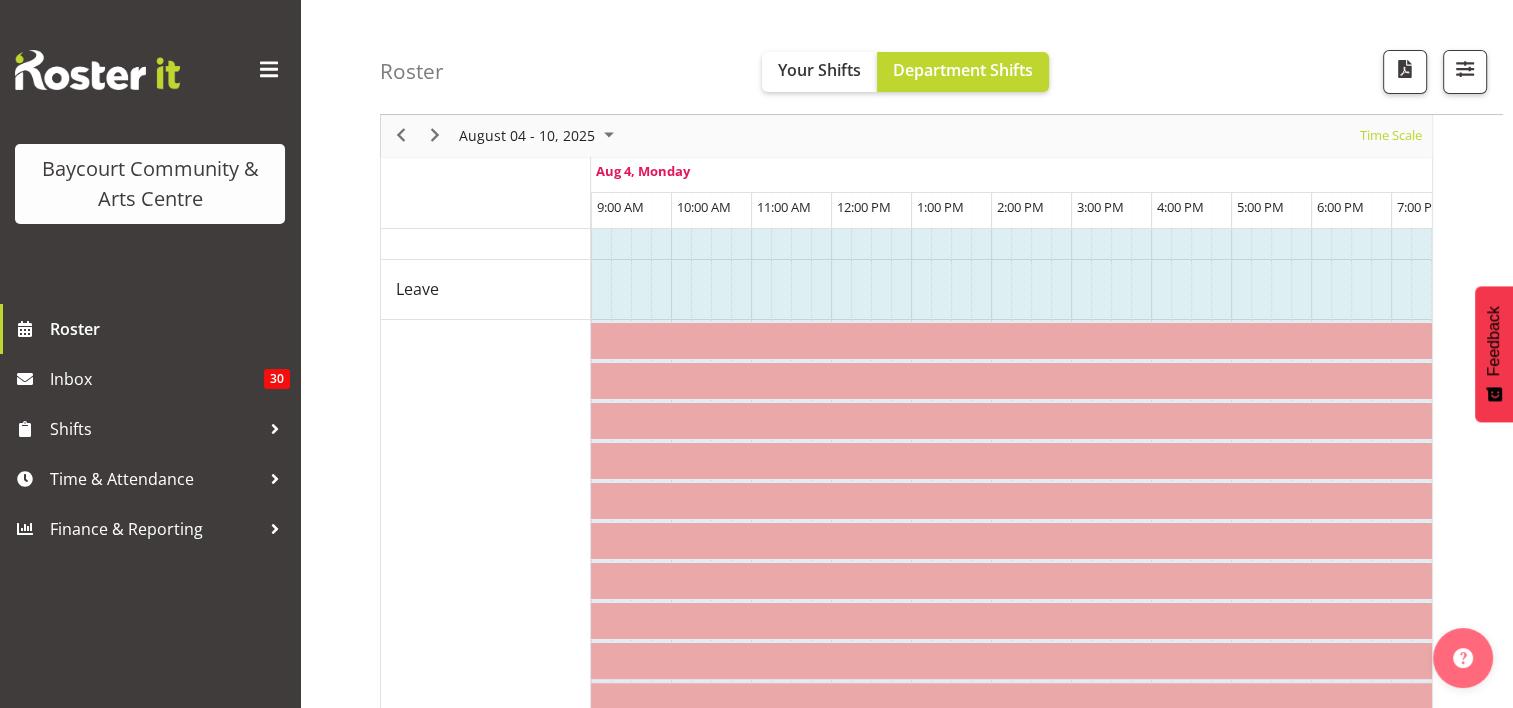 click on "Aug 4, Monday" at bounding box center (831, 175) 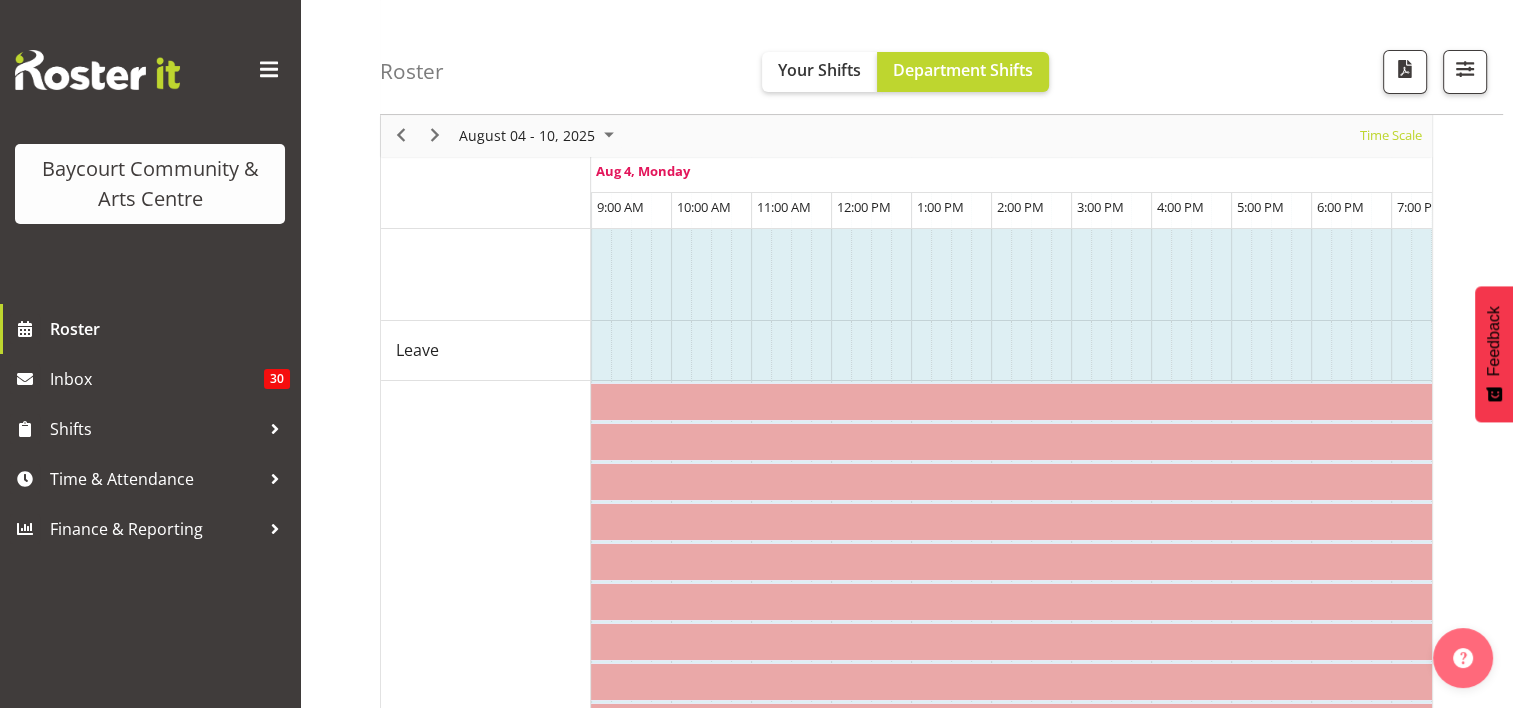 scroll, scrollTop: 0, scrollLeft: 0, axis: both 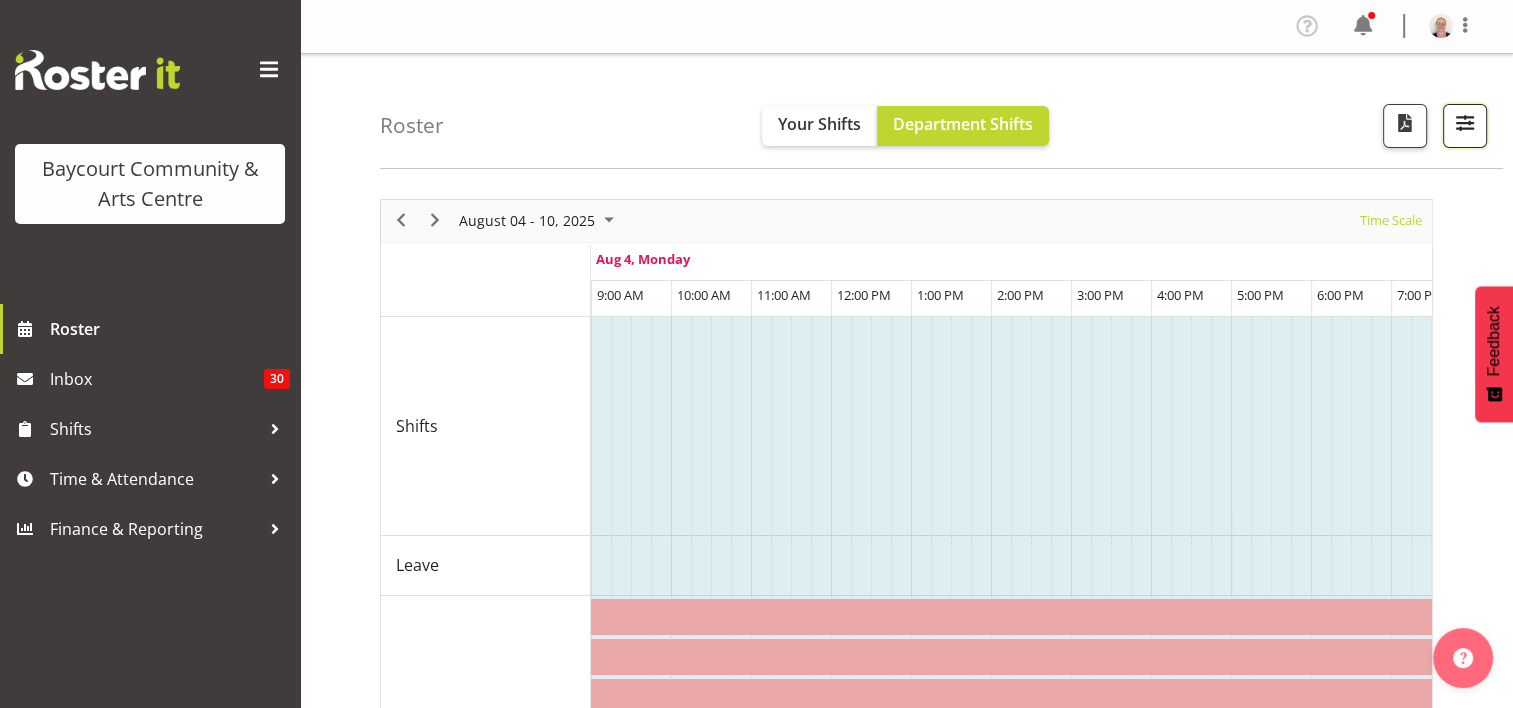 click at bounding box center (1465, 123) 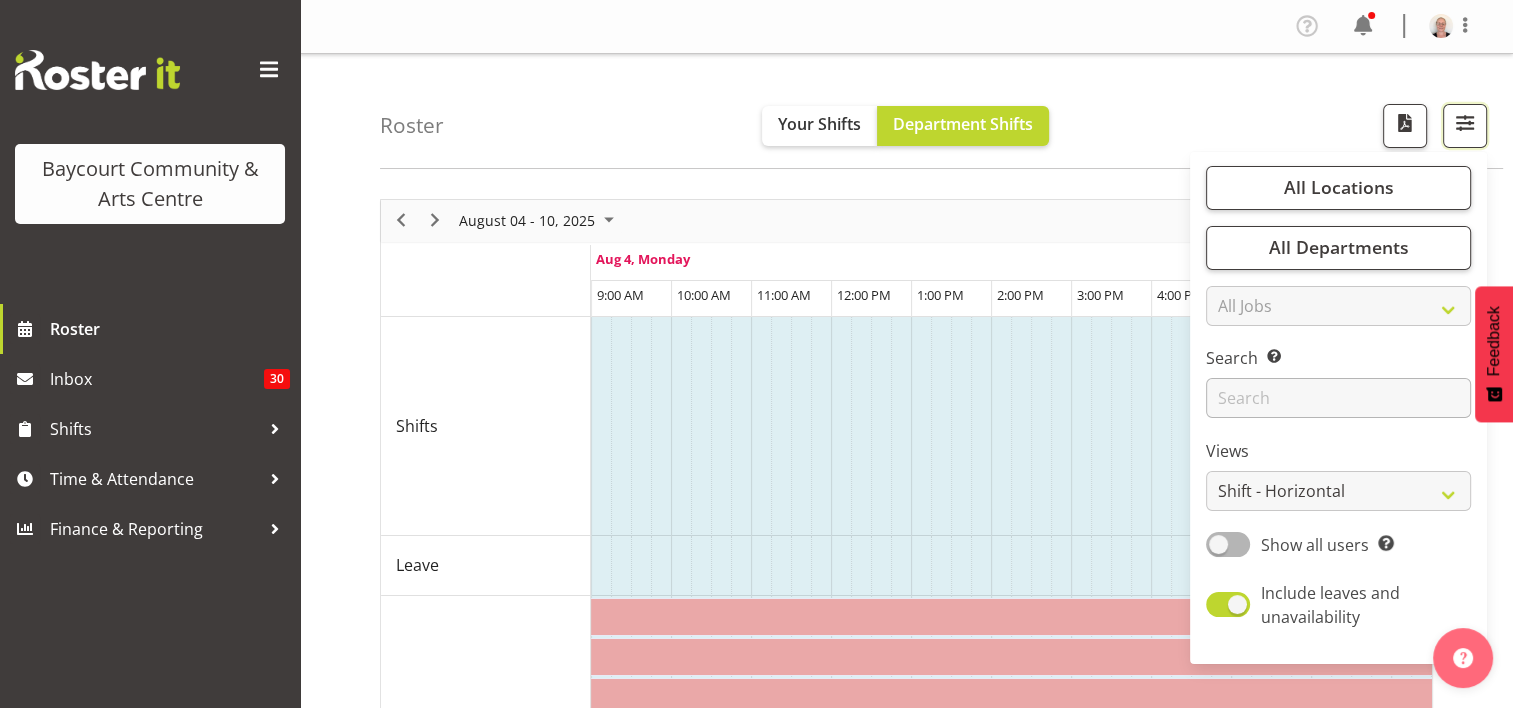 scroll, scrollTop: 151, scrollLeft: 0, axis: vertical 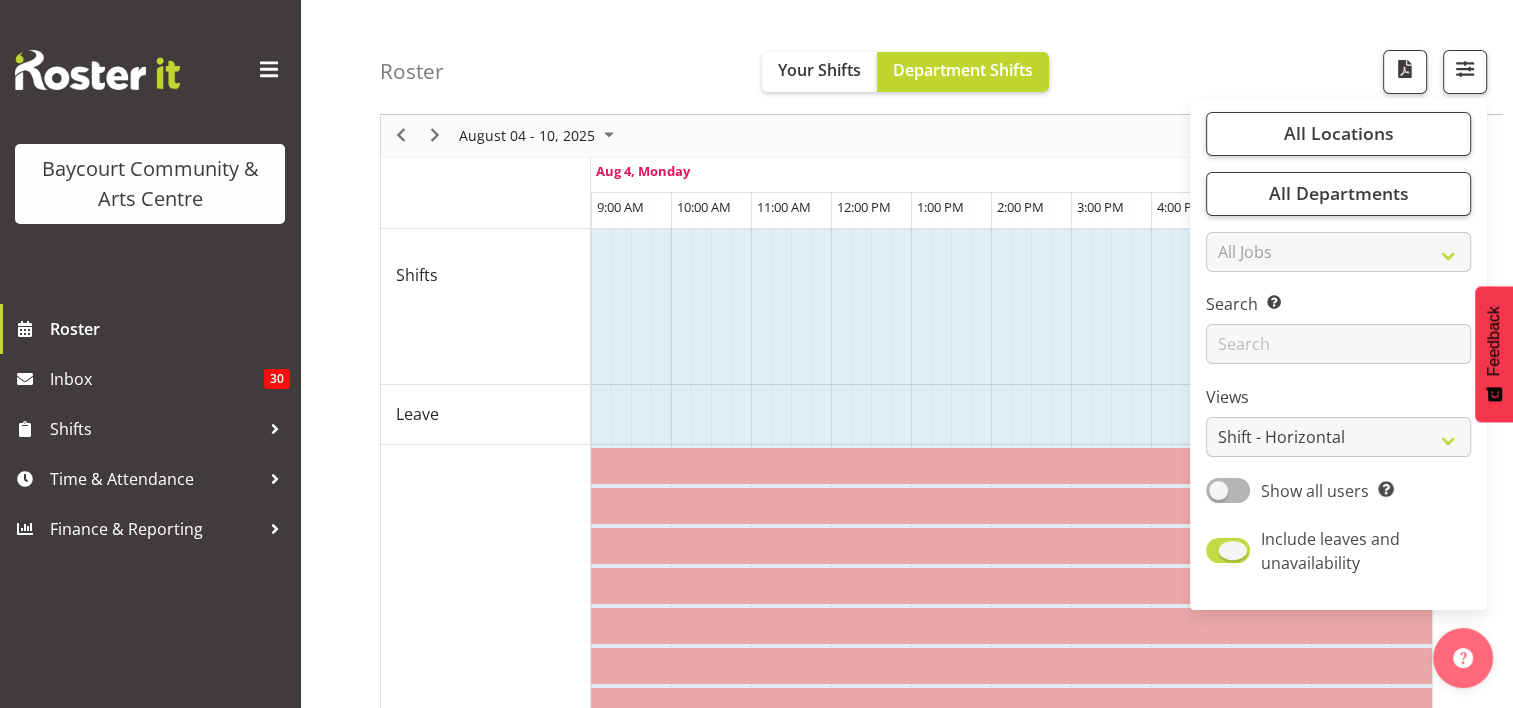 click at bounding box center (1228, 551) 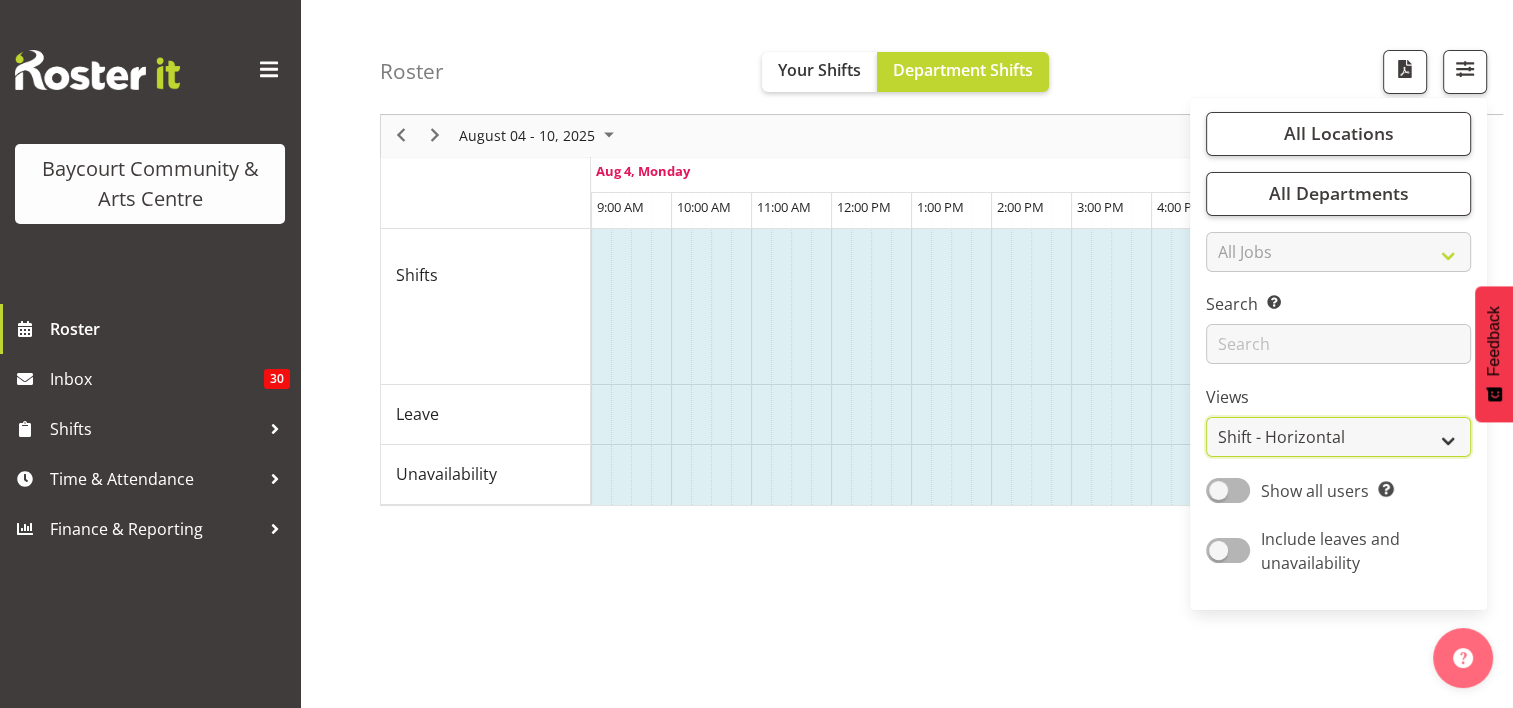 click on "Staff
Role
Shift - Horizontal
Shift - Vertical
Staff - Location" at bounding box center (1338, 438) 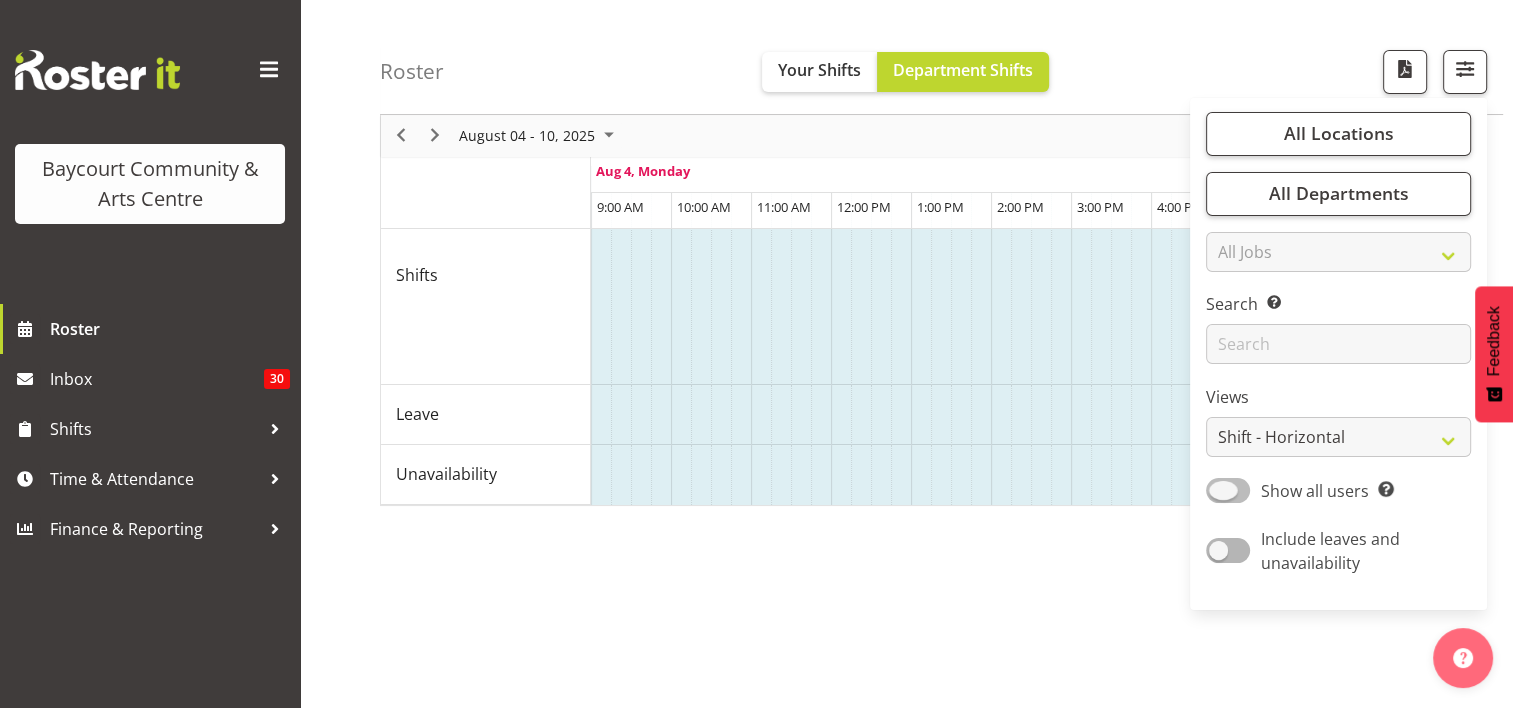 click at bounding box center [1228, 490] 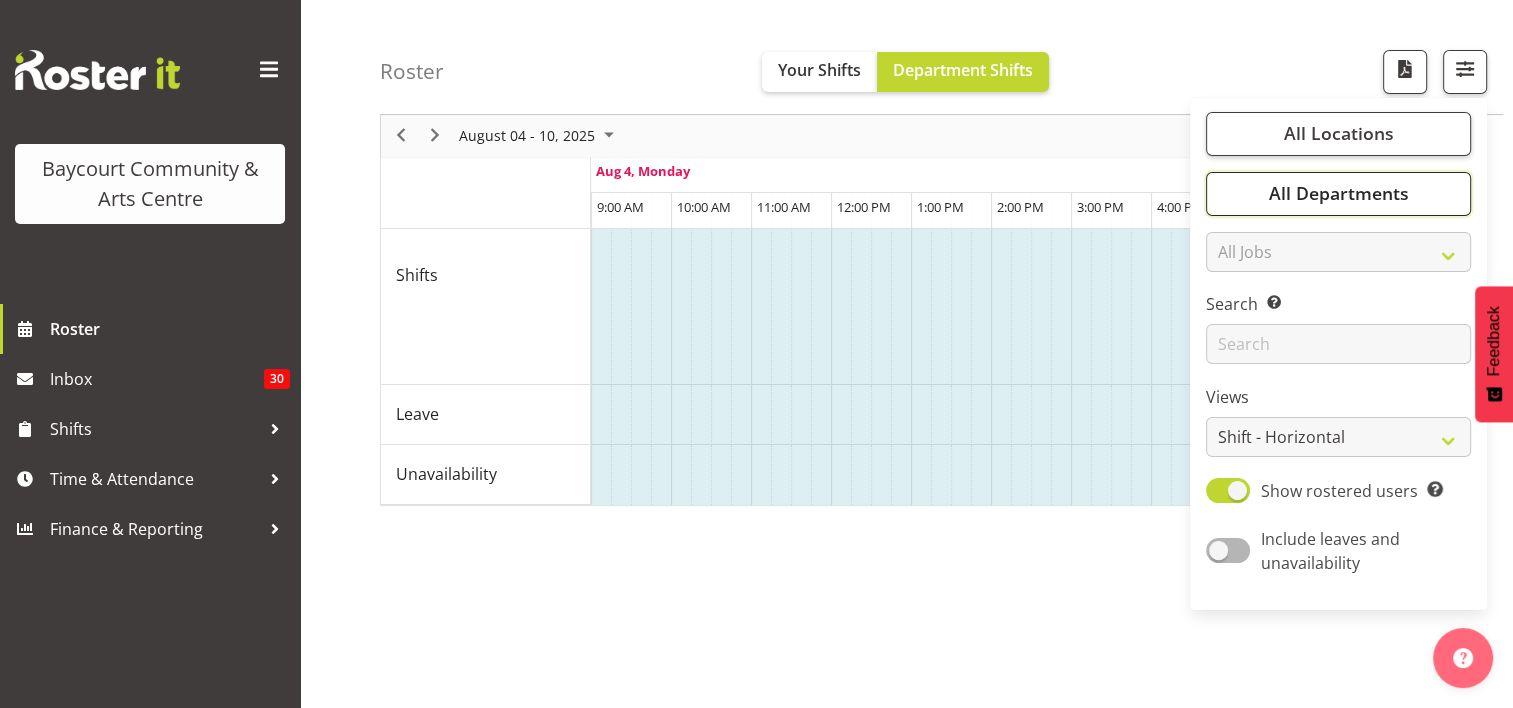 click on "All Departments" at bounding box center [1338, 194] 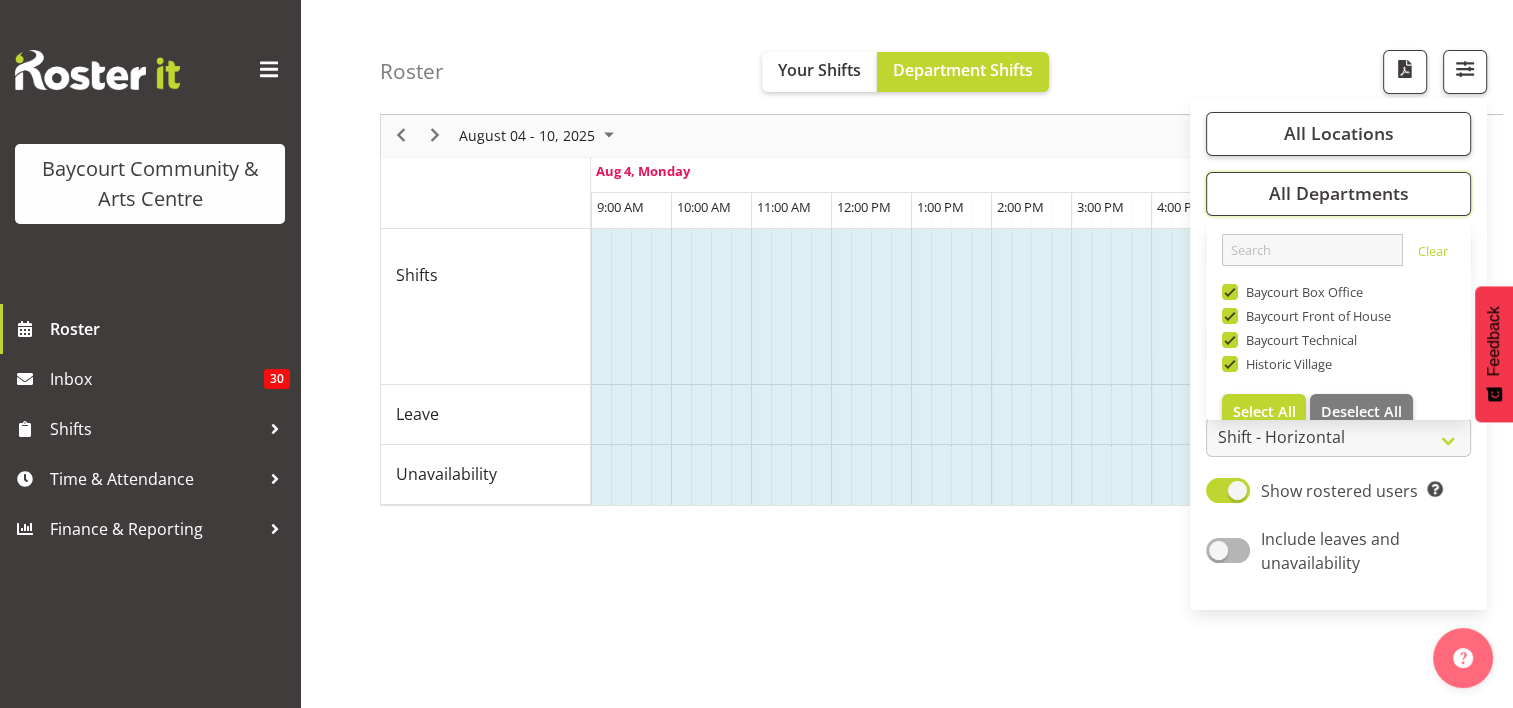scroll, scrollTop: 0, scrollLeft: 792, axis: horizontal 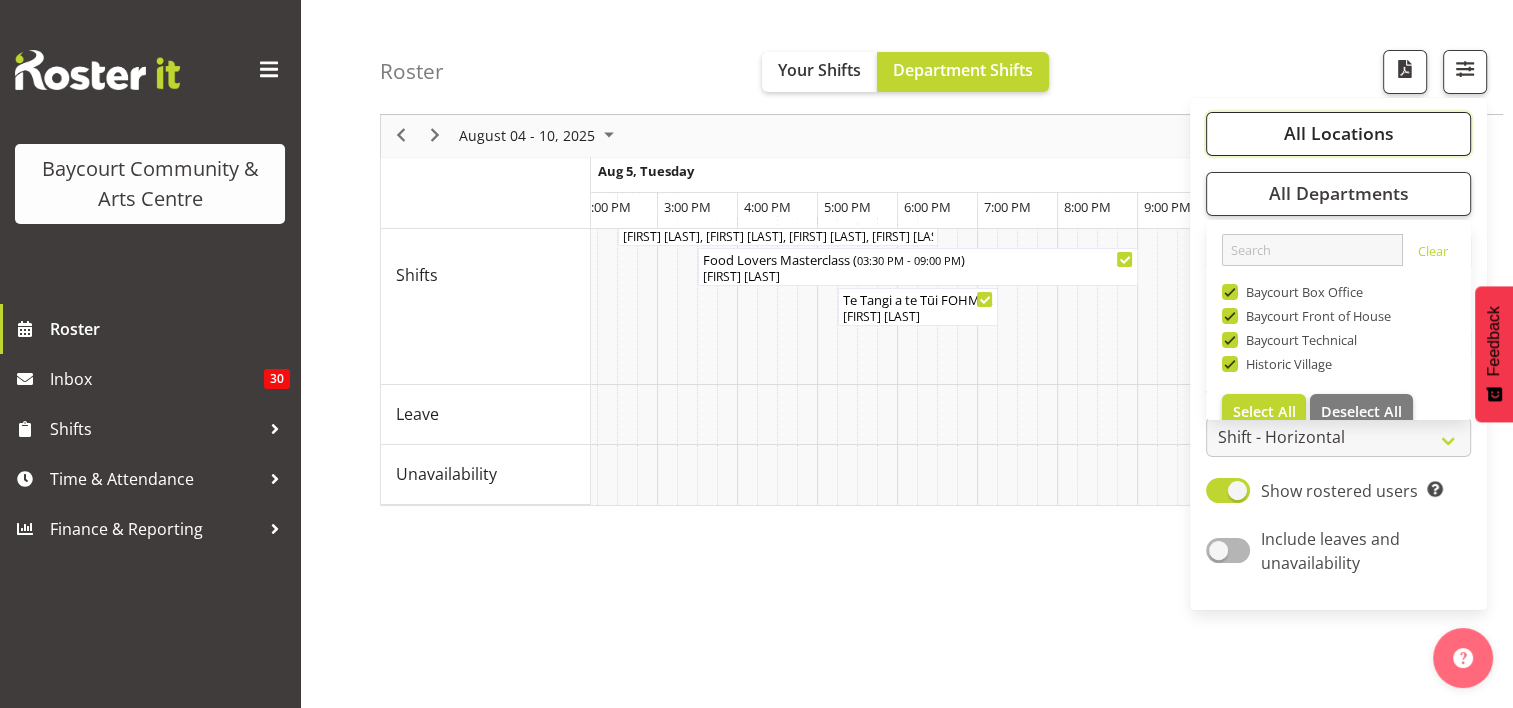 click on "All Locations" at bounding box center [1338, 134] 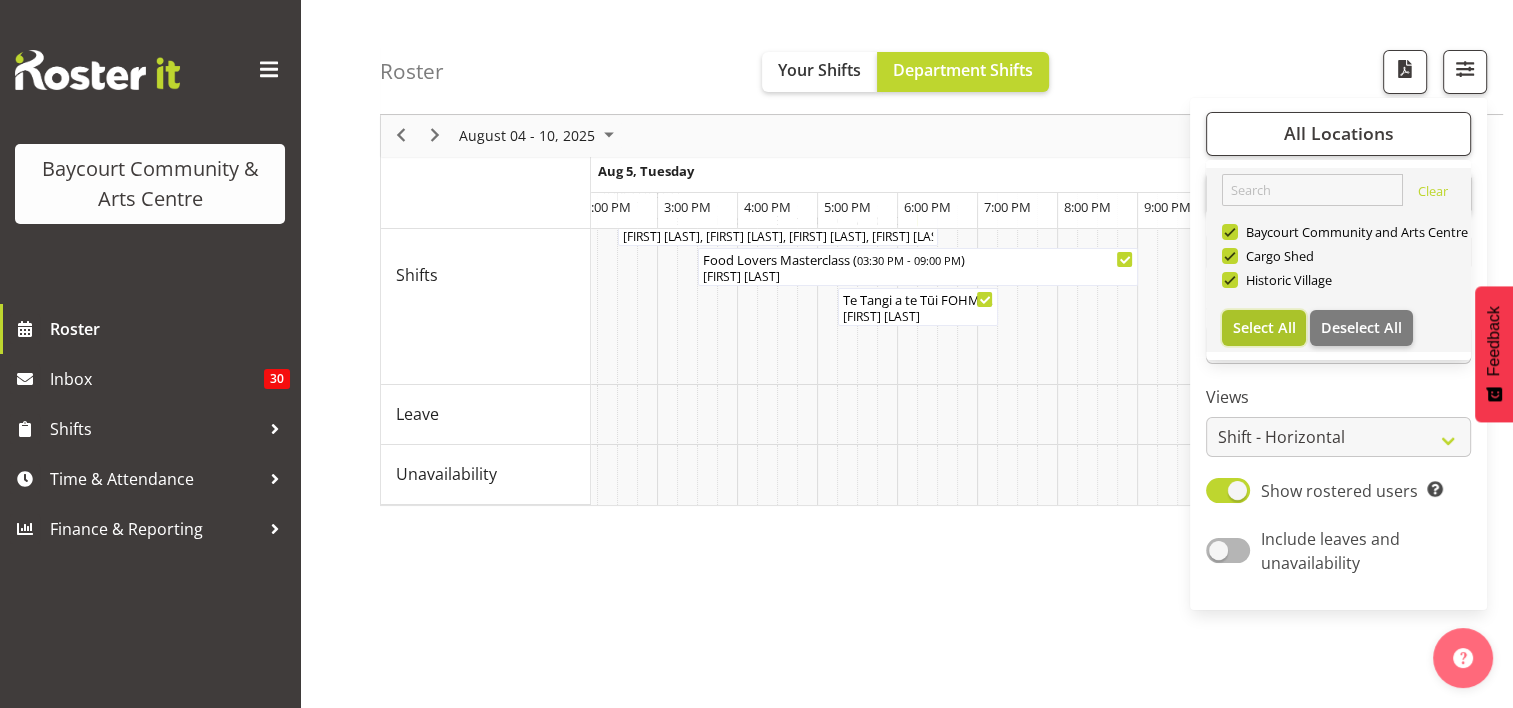 click on "Select All" at bounding box center (1264, 327) 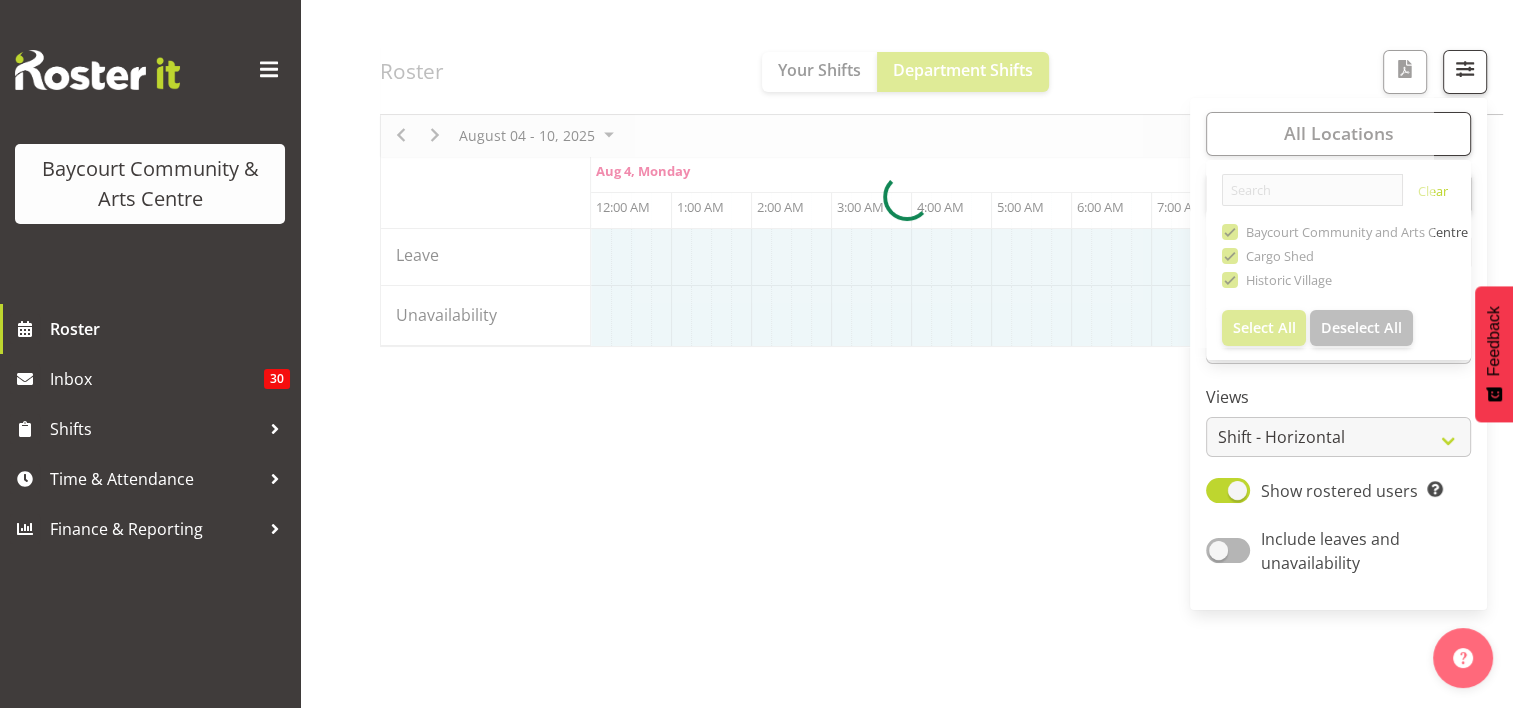 click on "August 04 - 10, 2025 Today Timeline Day Timeline Week Timeline Fortnight Timeline Month calendar Month Agenda Time Scale Aug 4, Monday Aug 5, Tuesday Aug 6, Wednesday Aug 7, Thursday Aug 8, Friday Aug 9, Saturday Aug 10, Sunday 12:00 AM 1:00 AM 2:00 AM 3:00 AM 4:00 AM 5:00 AM 6:00 AM 7:00 AM 8:00 AM 9:00 AM 10:00 AM 11:00 AM 12:00 PM 1:00 PM 2:00 PM 3:00 PM 4:00 PM 5:00 PM 6:00 PM 7:00 PM 8:00 PM 9:00 PM 10:00 PM 11:00 PM 12:00 AM 1:00 AM 2:00 AM 3:00 AM 4:00 AM 5:00 AM 6:00 AM 7:00 AM 8:00 AM 9:00 AM 10:00 AM 11:00 AM 12:00 PM 1:00 PM 2:00 PM 3:00 PM 4:00 PM 5:00 PM 6:00 PM 7:00 PM 8:00 PM 9:00 PM 10:00 PM 11:00 PM 12:00 AM 1:00 AM 2:00 AM 3:00 AM 4:00 AM 5:00 AM 6:00 AM 7:00 AM 8:00 AM 9:00 AM 10:00 AM 11:00 AM 12:00 PM 1:00 PM 2:00 PM 3:00 PM 4:00 PM 5:00 PM 6:00 PM 7:00 PM 8:00 PM 9:00 PM 10:00 PM 11:00 PM 12:00 AM 1:00 AM 2:00 AM 3:00 AM 4:00 AM 5:00 AM 6:00 AM 7:00 AM 8:00 AM 9:00 AM 10:00 AM 11:00 AM 12:00 PM 1:00 PM 2:00 PM 3:00 PM 4:00 PM 5:00 PM 6:00 PM 7:00 PM 8:00 PM 9:00 PM 10:00 PM 11:00 PM" at bounding box center [946, 433] 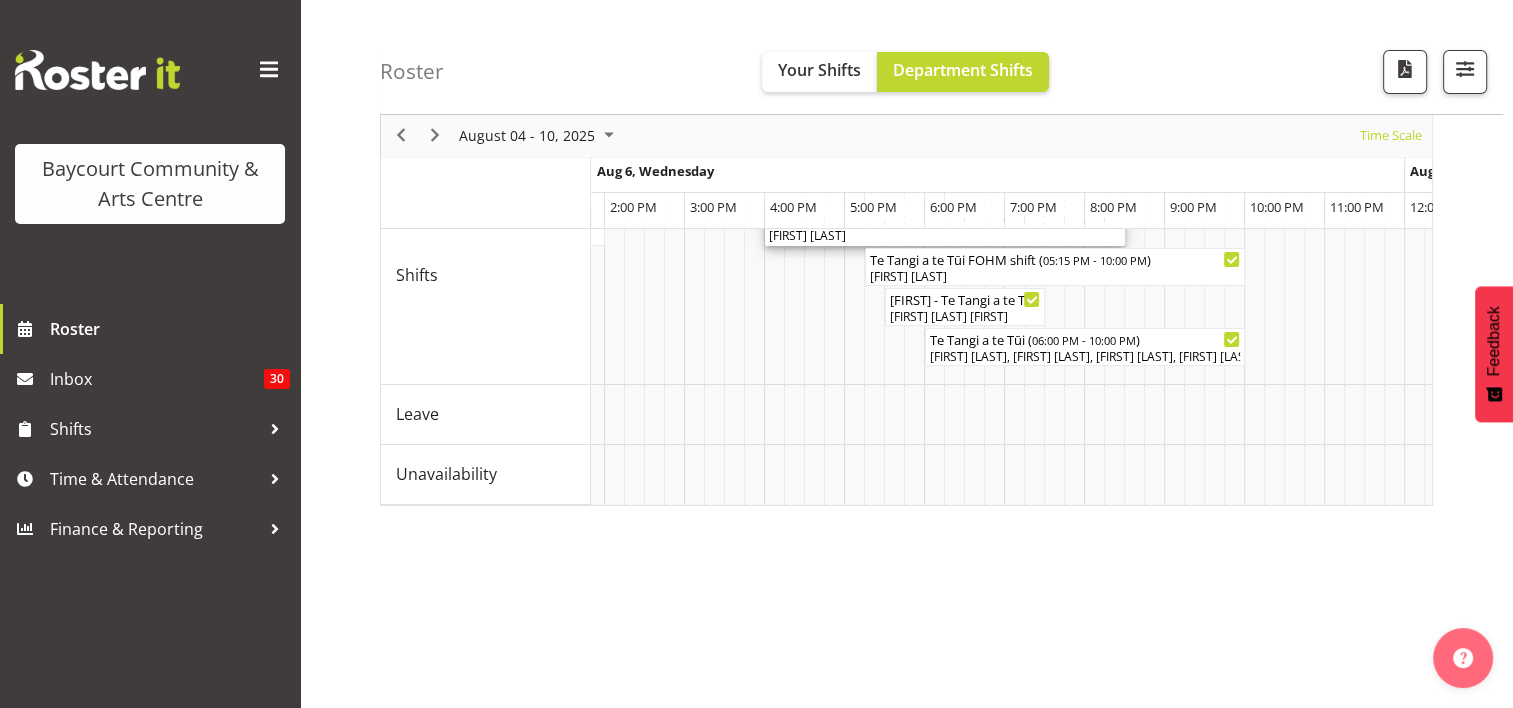 click on "[FIRST] [LAST]" at bounding box center (945, 236) 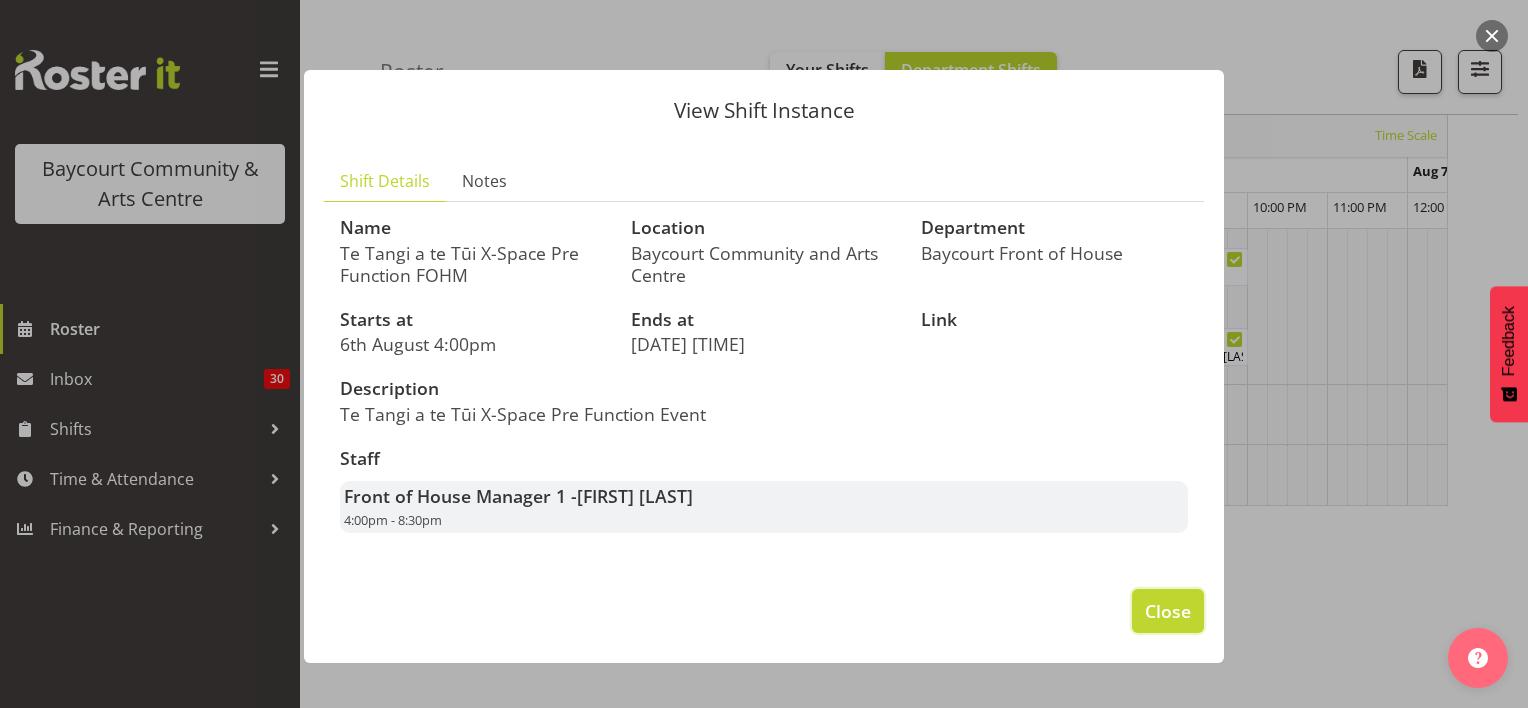 click on "Close" at bounding box center (1168, 611) 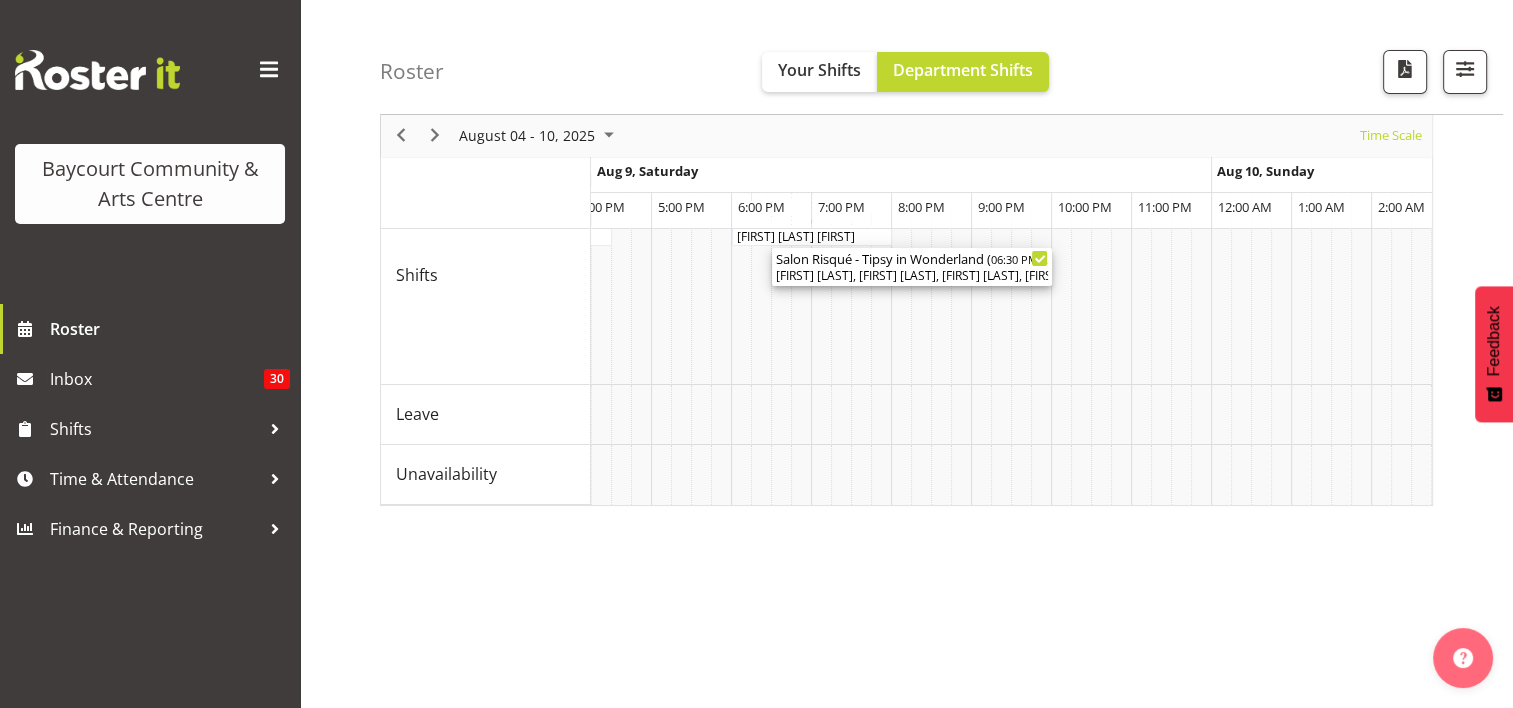 click on "[FIRST] [LAST], [FIRST] [LAST], [FIRST] [LAST], [FIRST] [LAST], [FIRST] [LAST]" at bounding box center (912, 276) 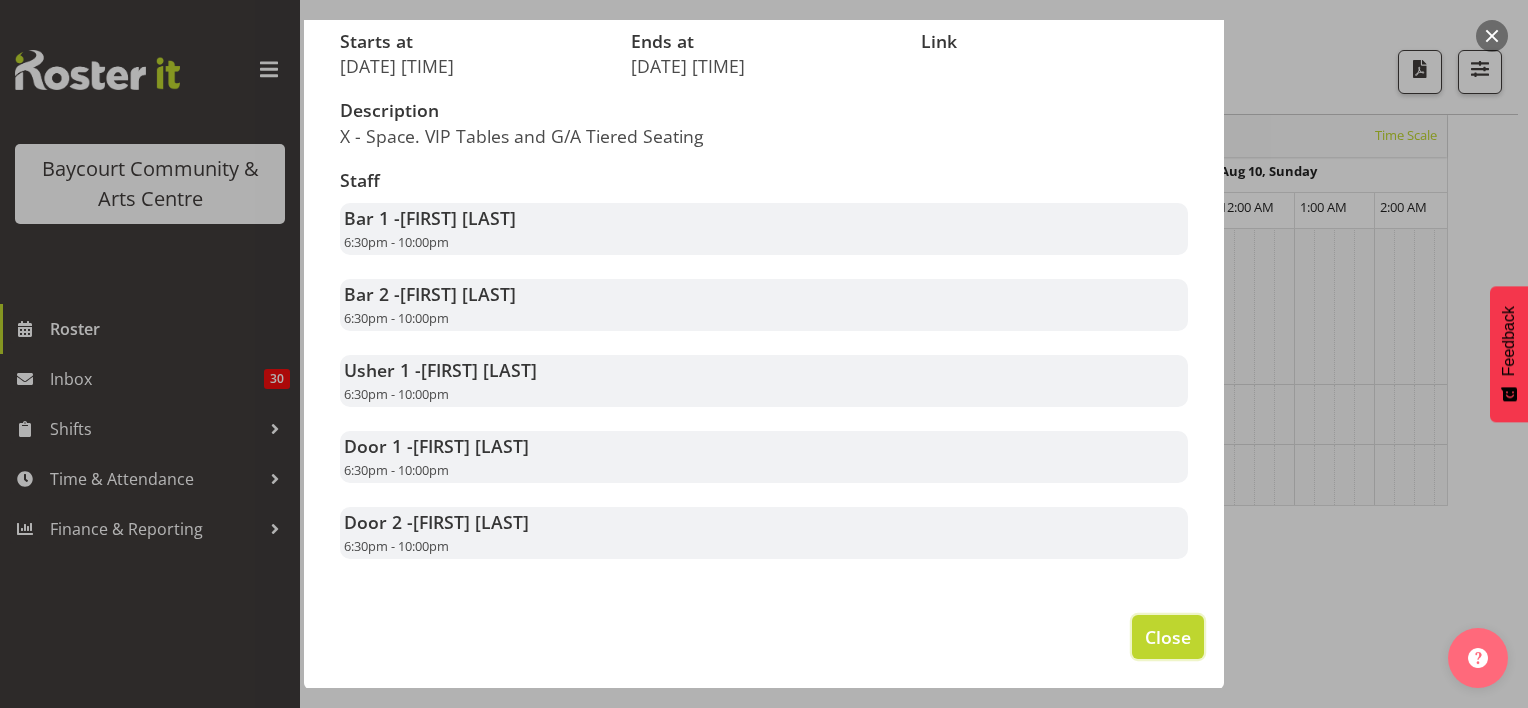 click on "Close" at bounding box center [1168, 637] 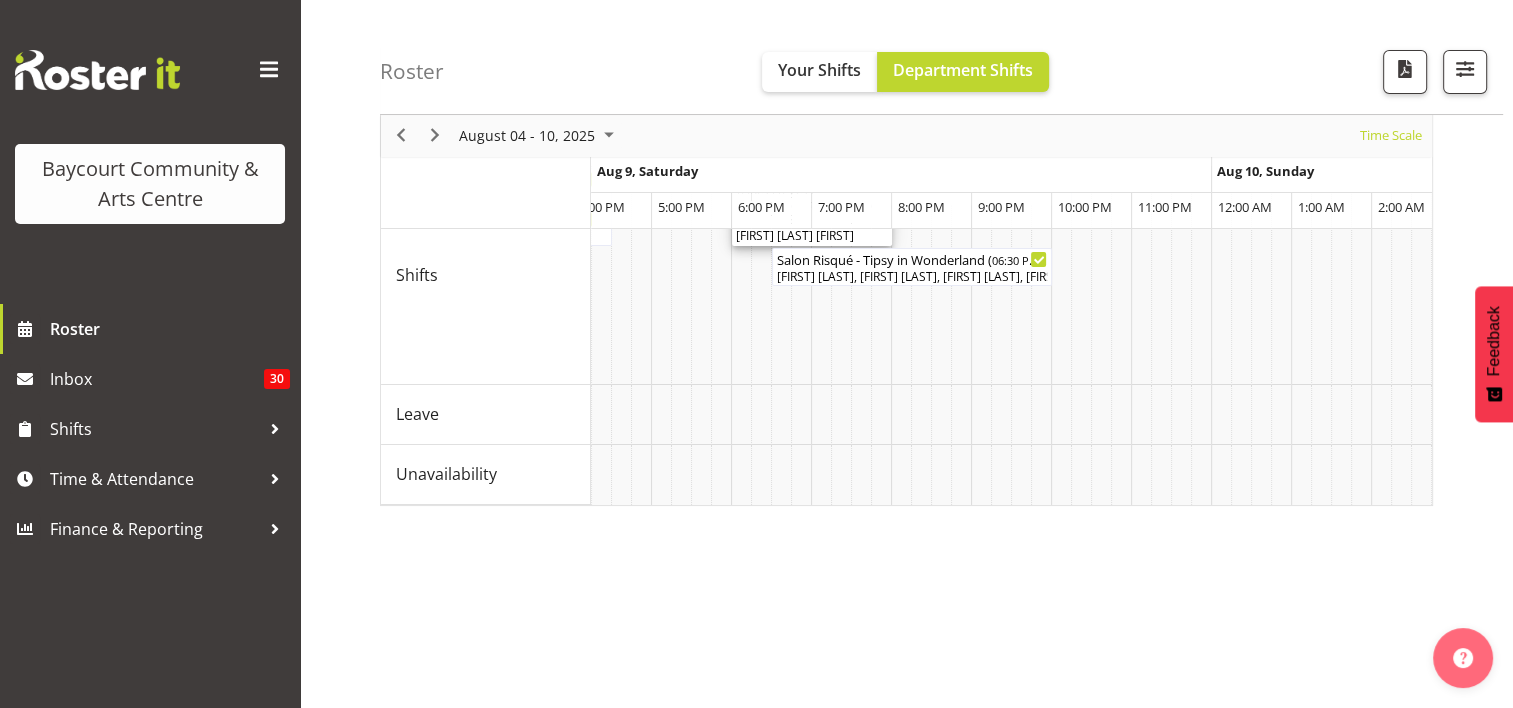 click on "Bobby-Lea - Salon Risque - Tipsy in Wonderland
(
06:00 PM -
08:00 PM
)
Bobby-Lea Awhina Cassidy" at bounding box center (812, 227) 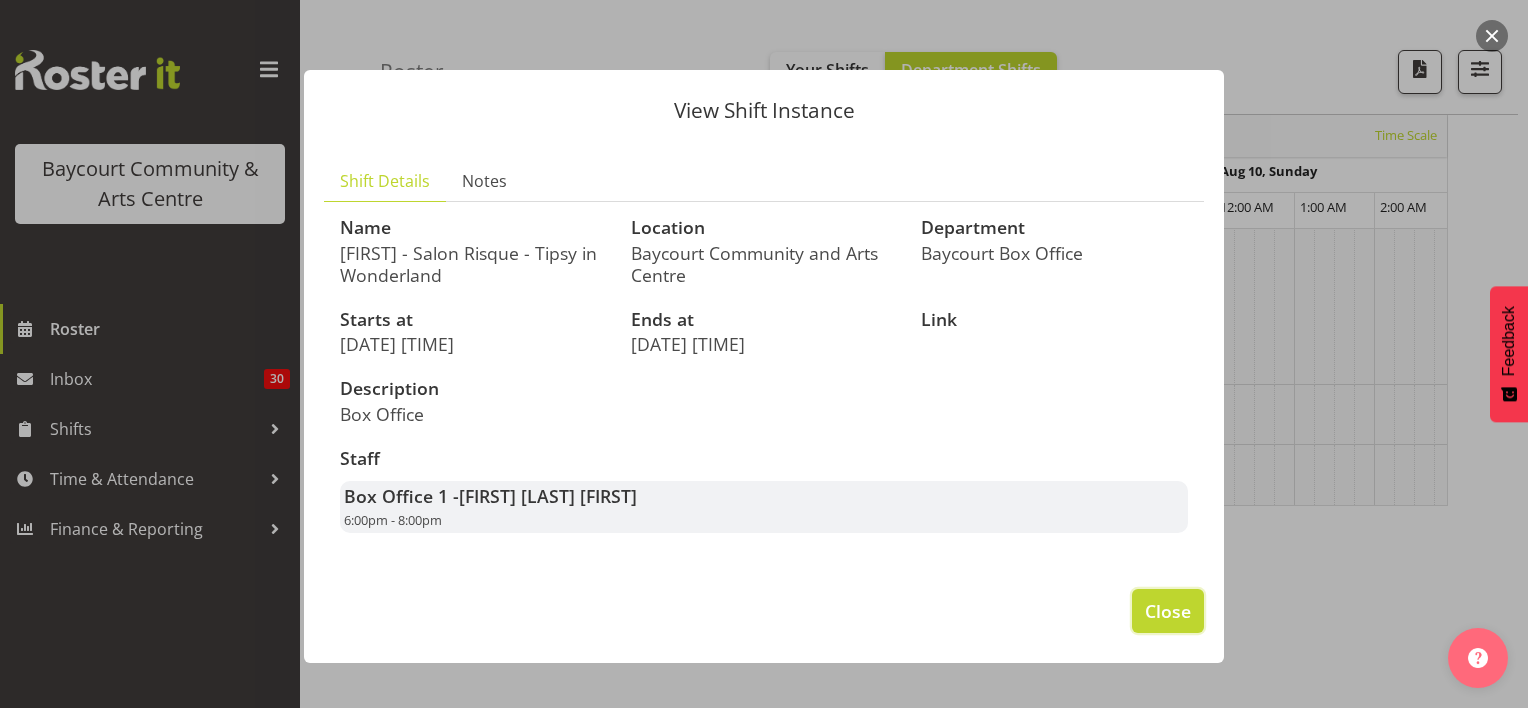 click on "Close" at bounding box center (1168, 611) 